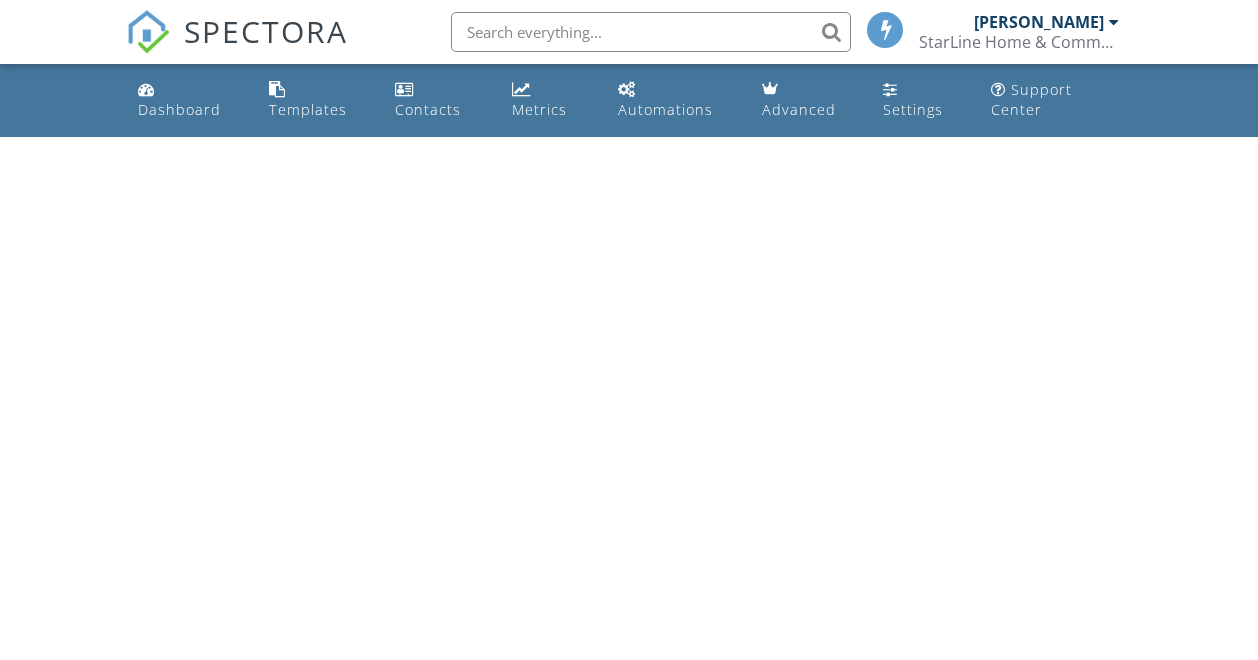 scroll, scrollTop: 0, scrollLeft: 0, axis: both 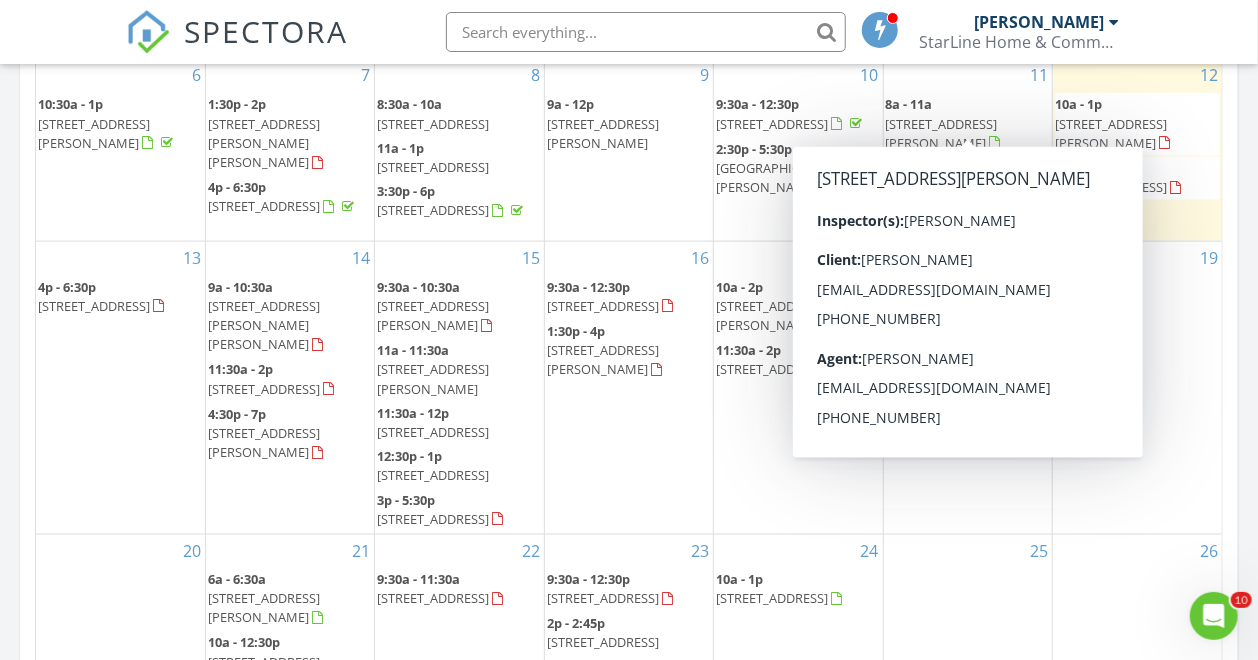 click on "381 Meadows Road , Glennville 30427" at bounding box center [942, 133] 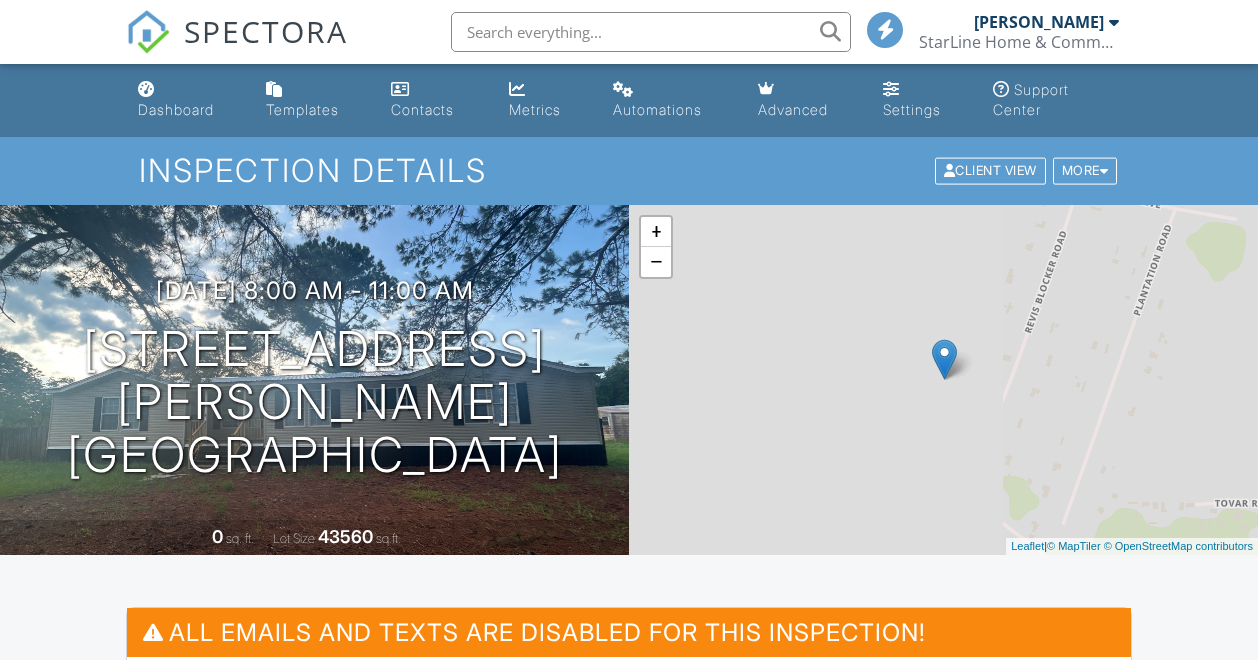 scroll, scrollTop: 0, scrollLeft: 0, axis: both 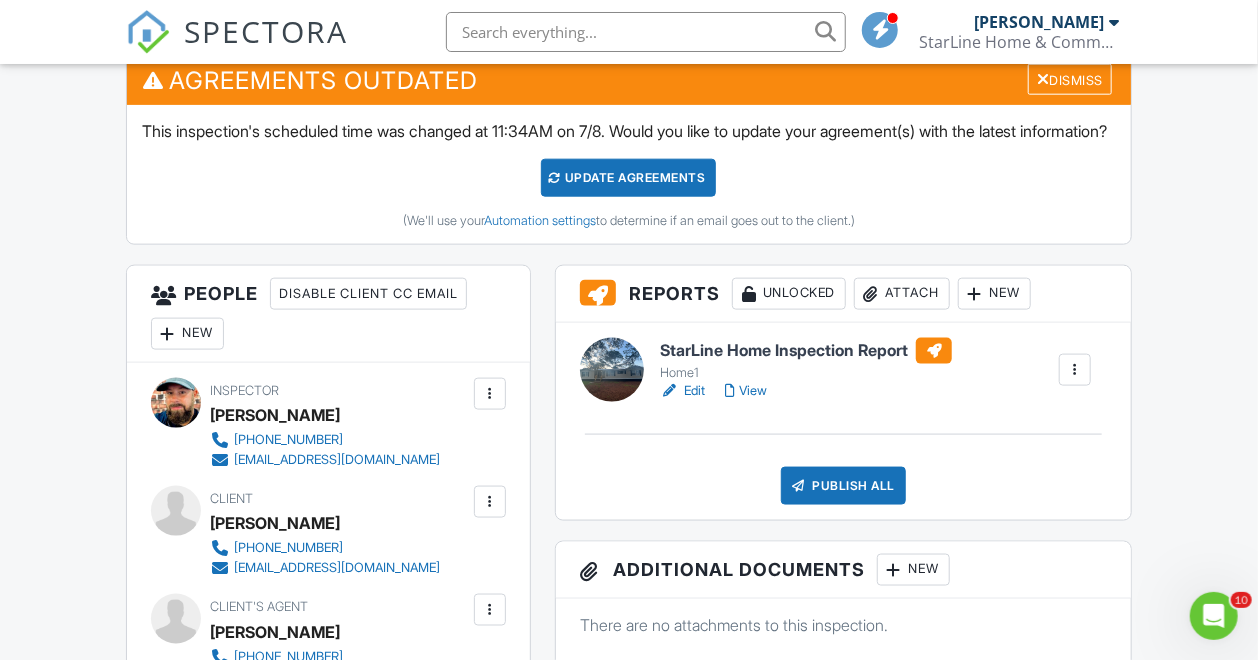 click on "Edit" at bounding box center (682, 391) 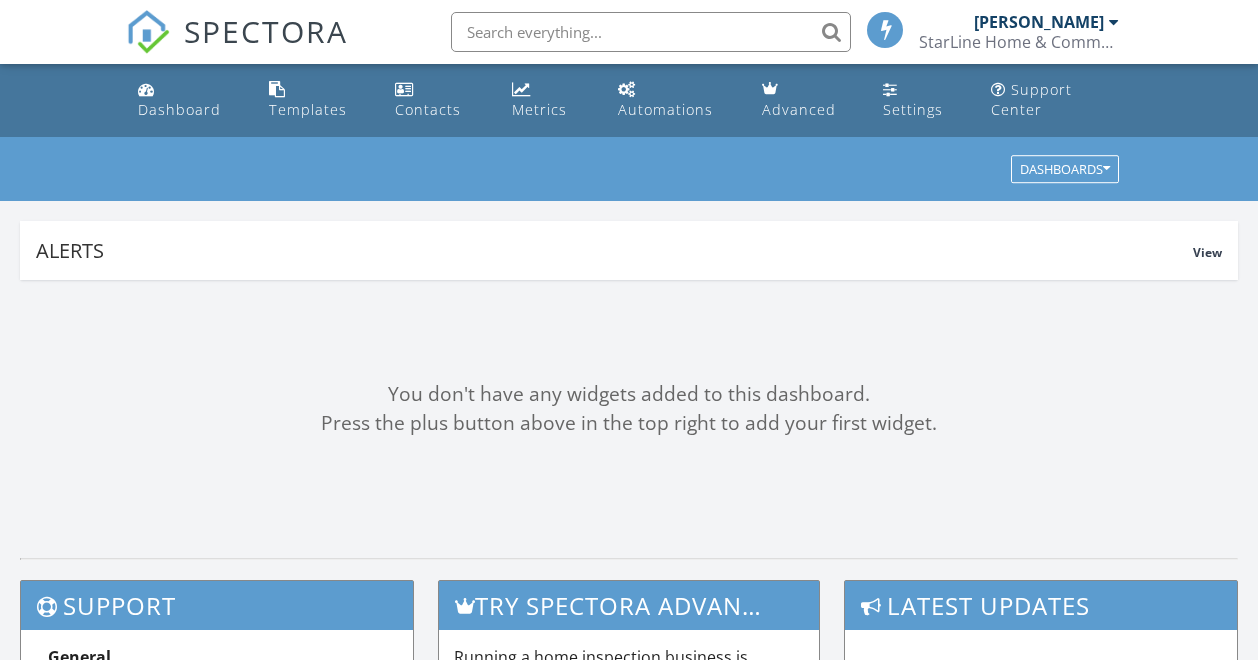 scroll, scrollTop: 0, scrollLeft: 0, axis: both 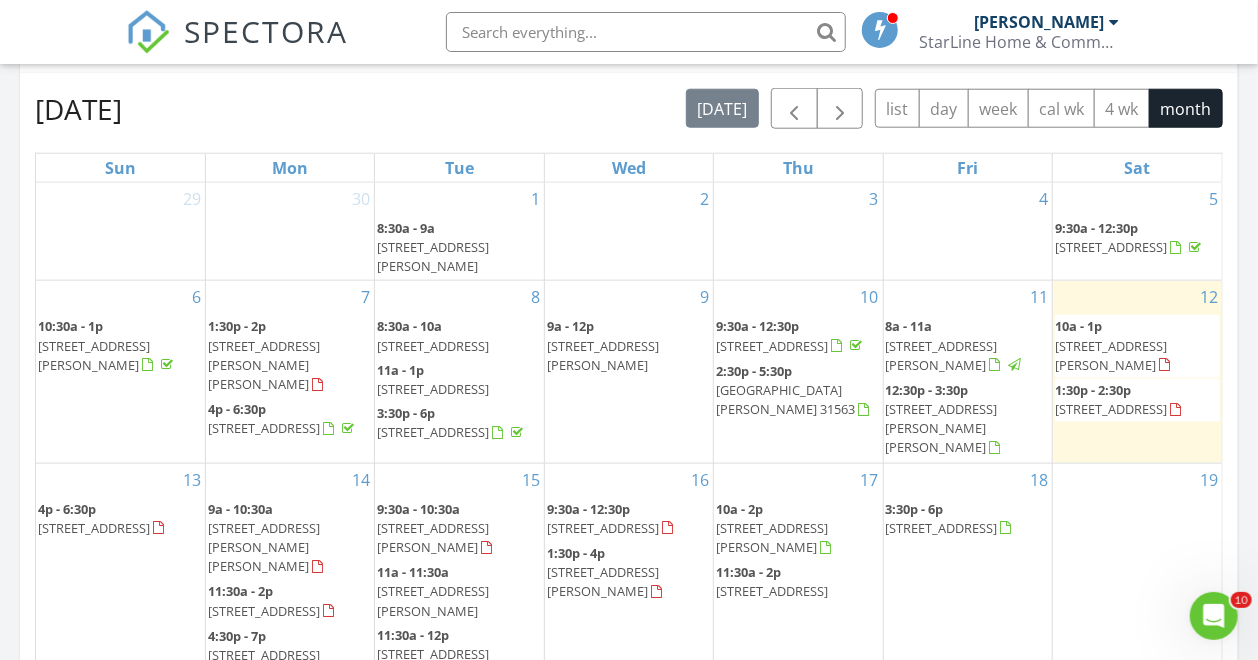 click on "12:30p - 3:30p" at bounding box center (927, 390) 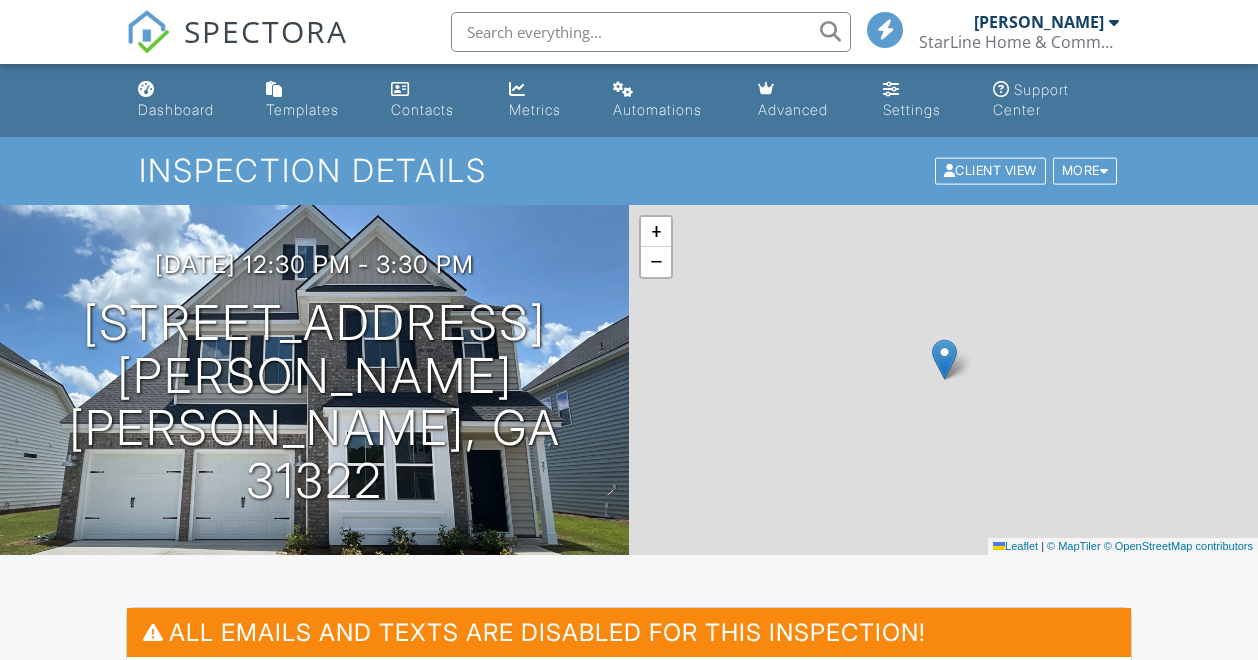 scroll, scrollTop: 0, scrollLeft: 0, axis: both 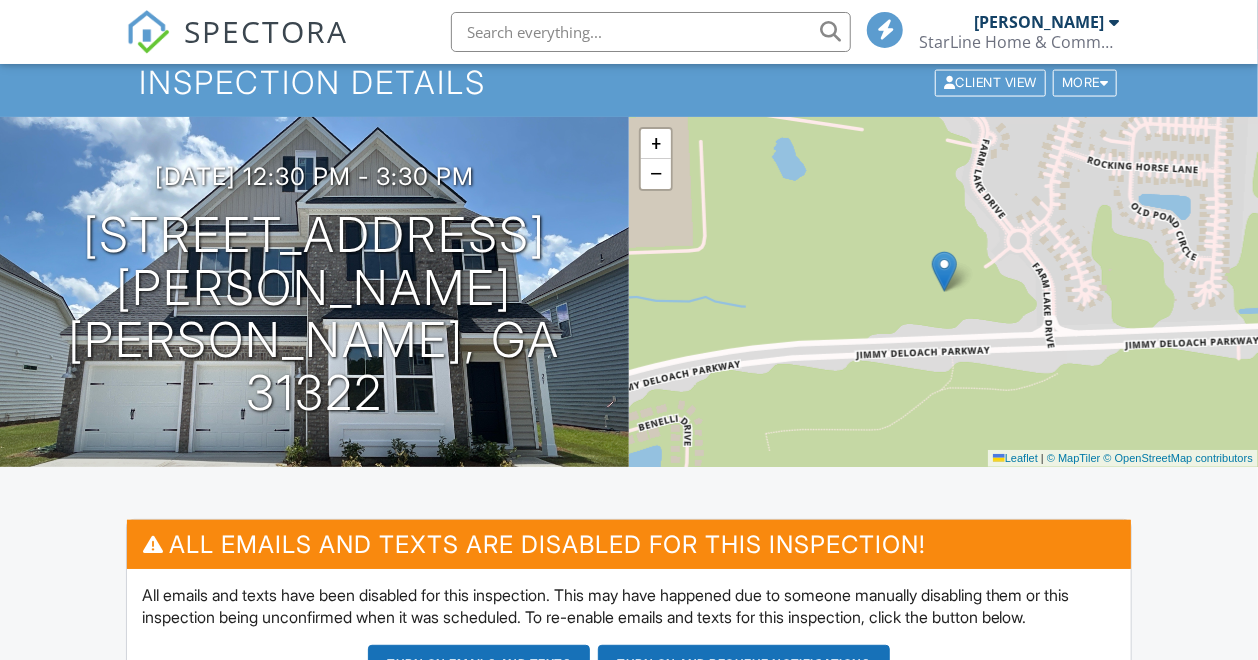 click on "SPECTORA
[PERSON_NAME]
StarLine Home & Commercial Inspections, LLC
Role:
Inspector
Change Role
Dashboard
New Inspection
Inspections
Calendar
Template Editor
Contacts
Automations
Team
Metrics
Payments
Data Exports
Billing
Reporting
Advanced
Settings
What's New
Sign Out
Change Active Role
Your account has more than one possible role. Please choose how you'd like to view the site:
Company/Agency
City
Role
Dashboard
Templates
Contacts
Metrics
Automations
Advanced
Settings
Support Center
Inspection Details
Client View
More
Property Details
Reschedule" at bounding box center (629, 1341) 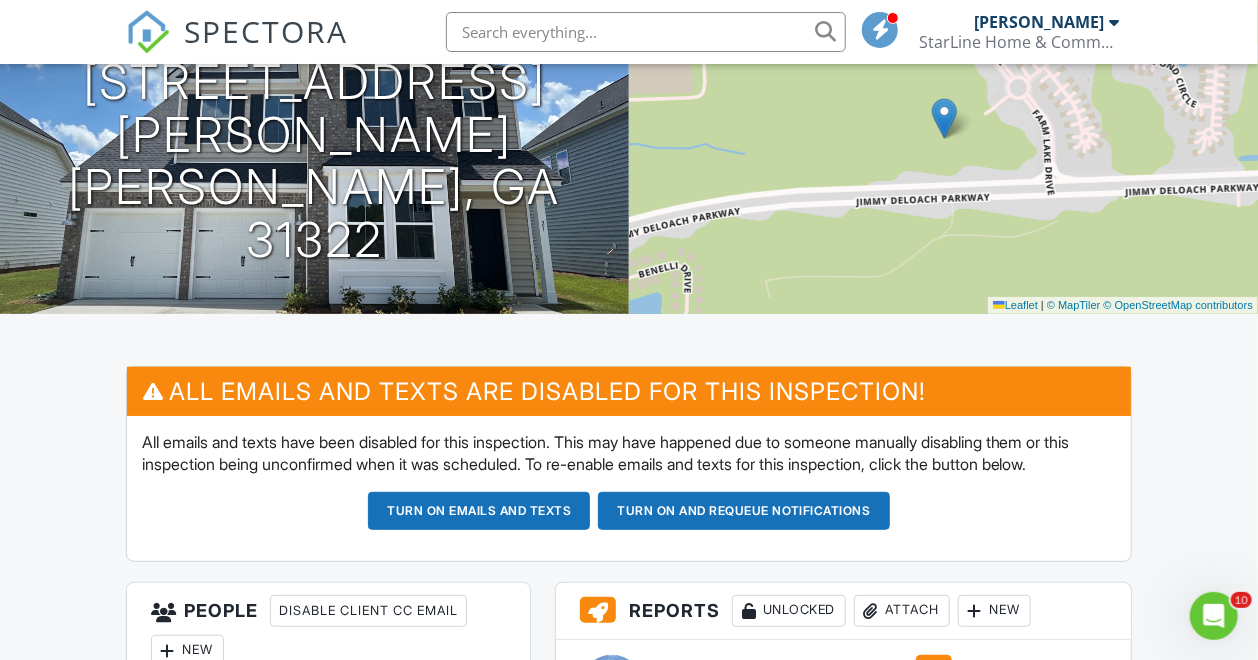 scroll, scrollTop: 0, scrollLeft: 0, axis: both 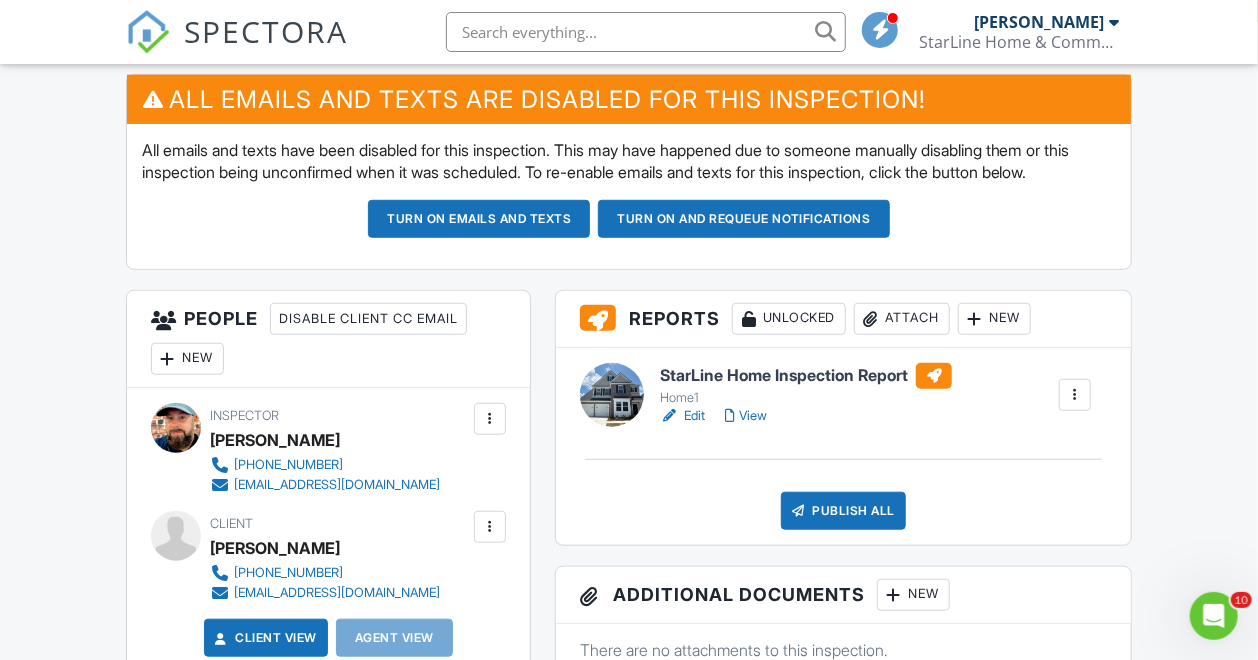 click on "Edit" at bounding box center [682, 416] 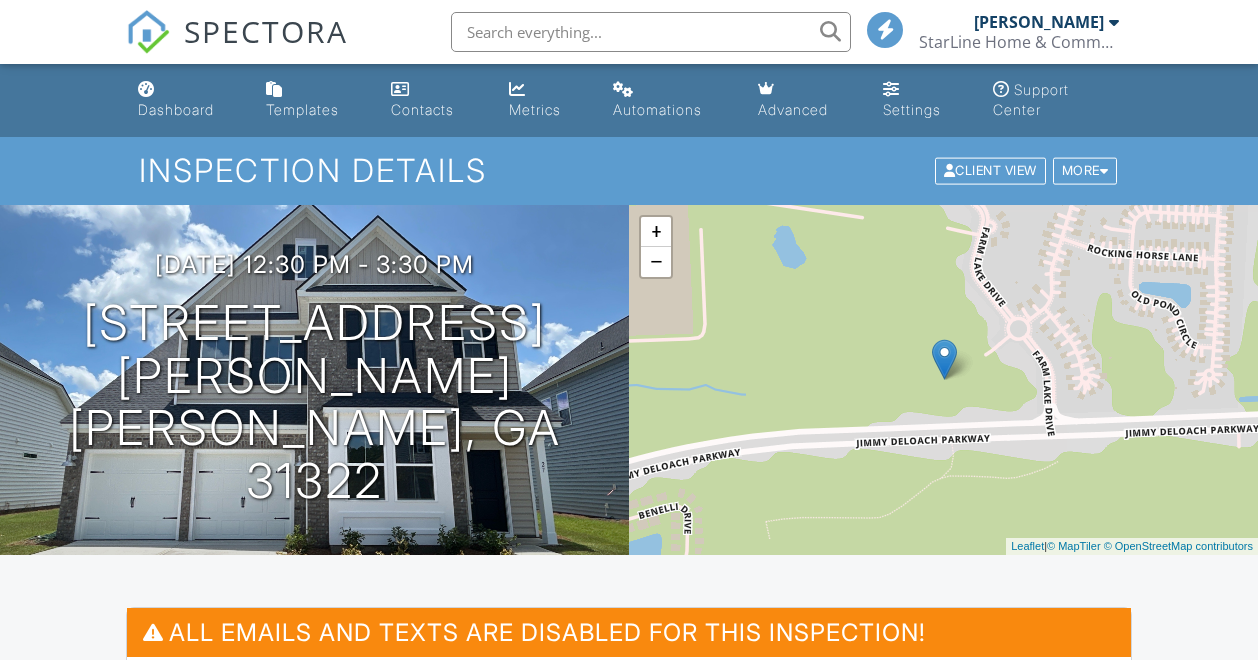 scroll, scrollTop: 0, scrollLeft: 0, axis: both 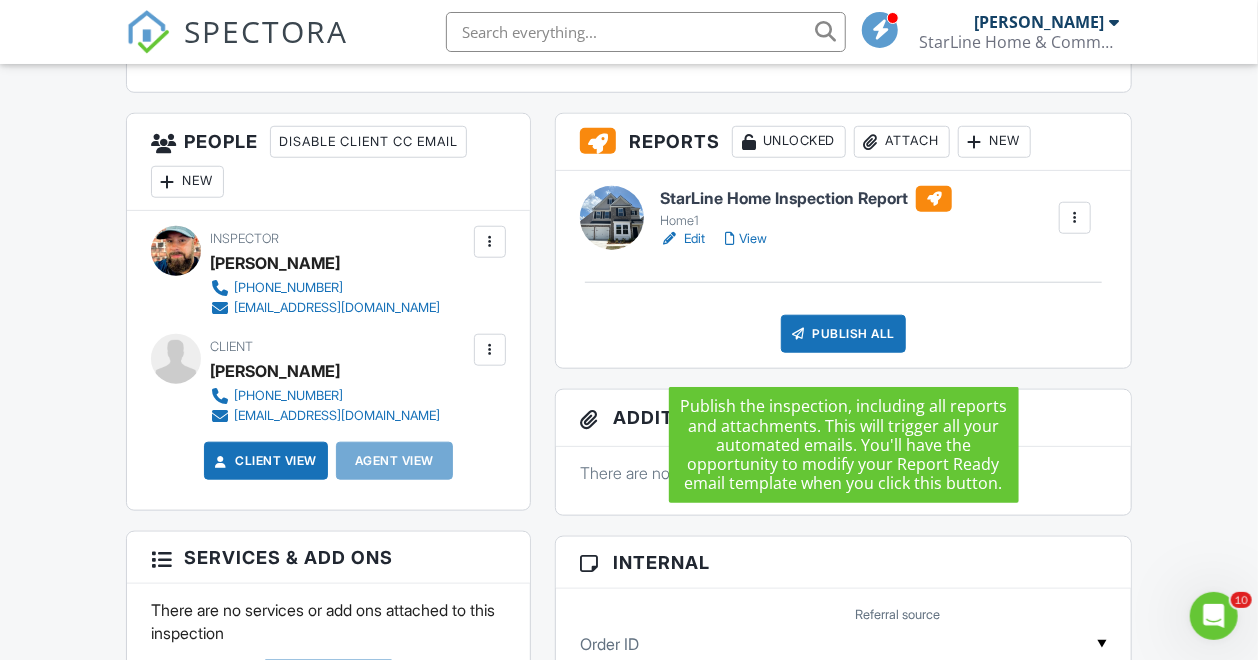 click on "Publish All" at bounding box center (843, 334) 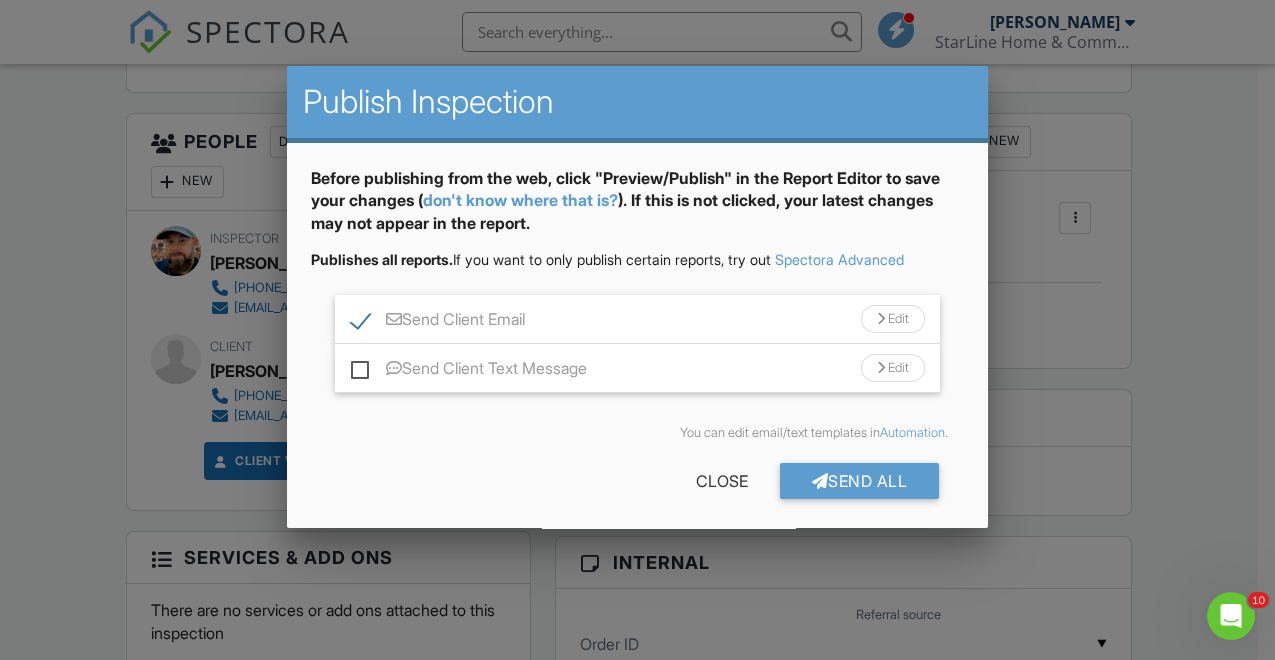click at bounding box center [881, 319] 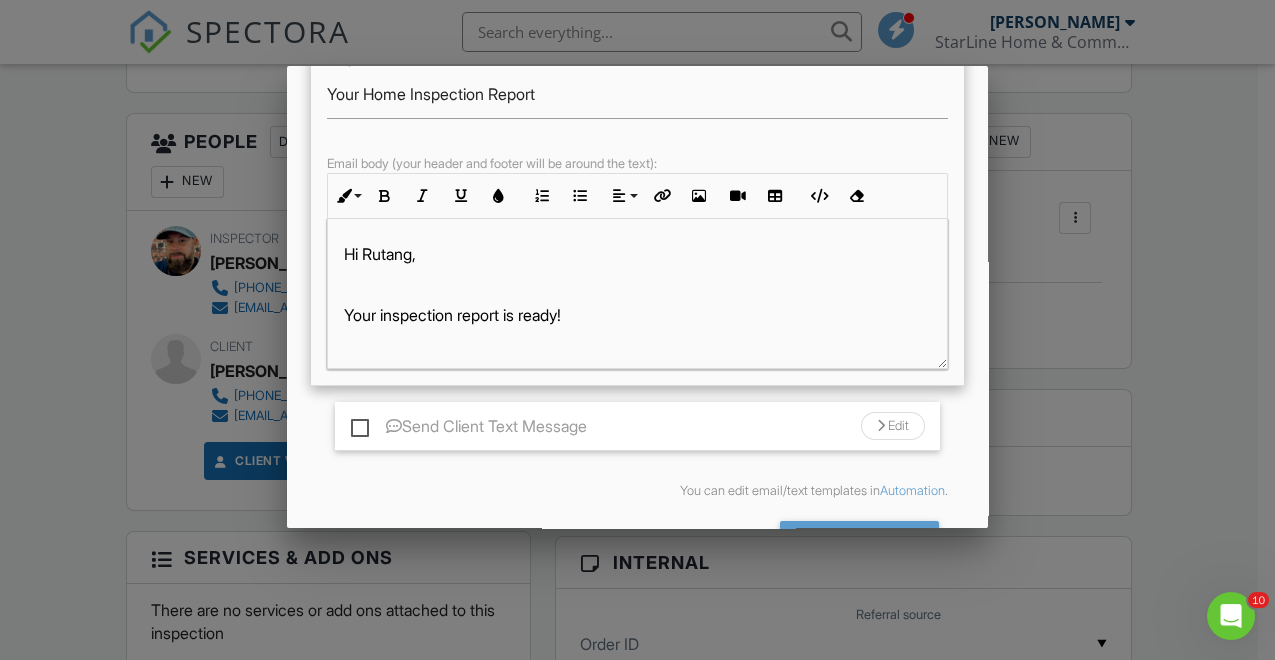 scroll, scrollTop: 355, scrollLeft: 0, axis: vertical 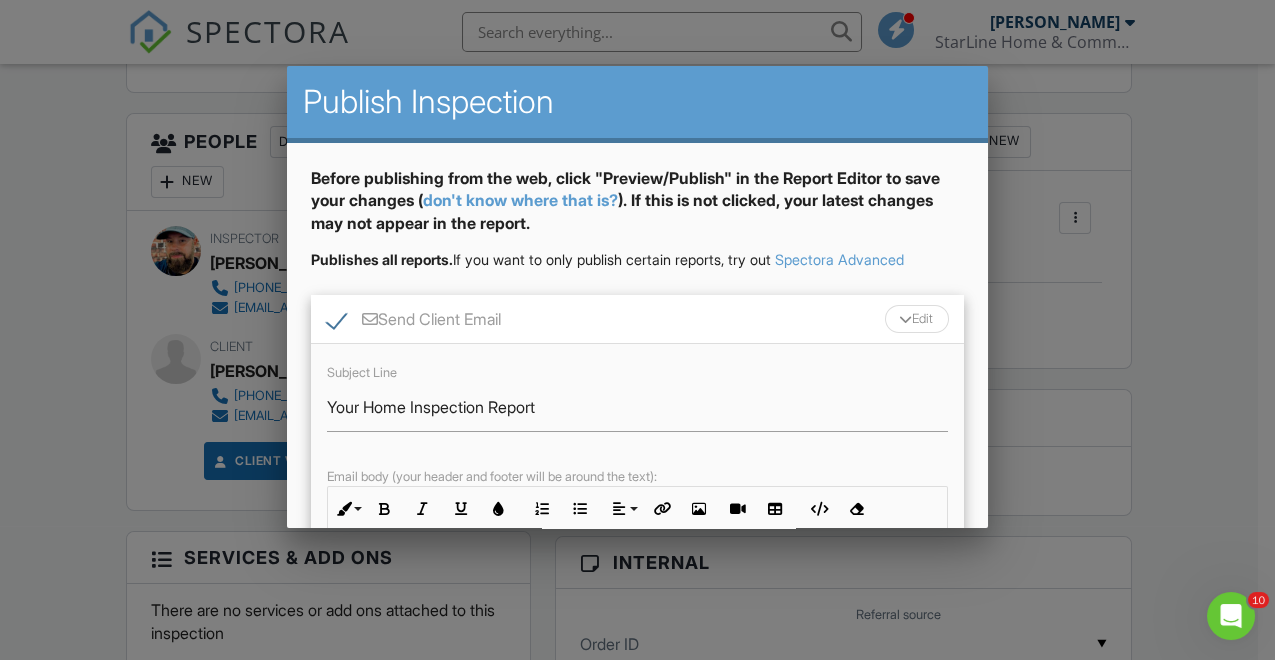 click at bounding box center [905, 320] 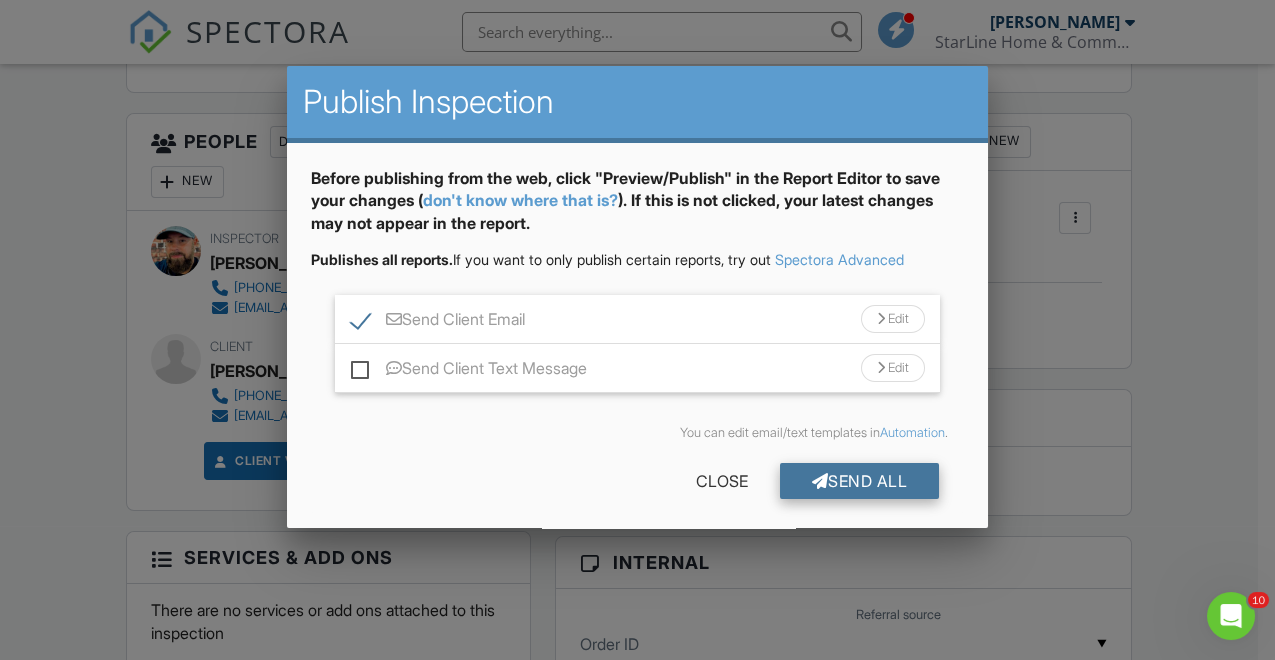 click on "Send All" at bounding box center (860, 481) 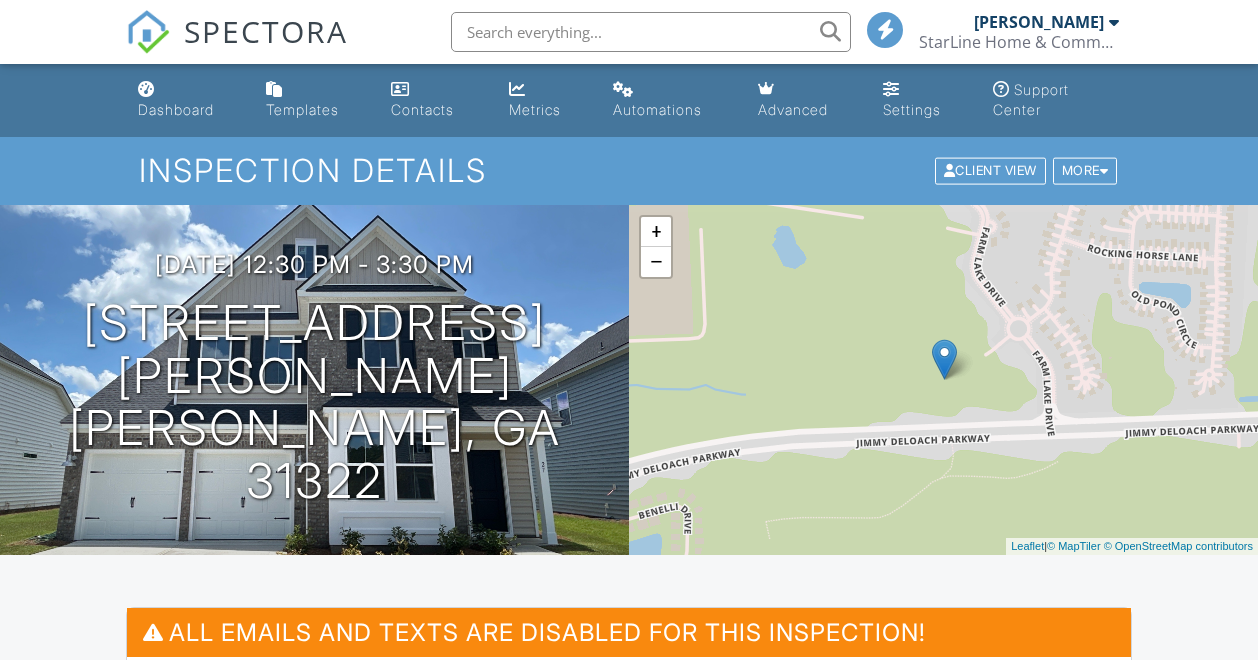 scroll, scrollTop: 709, scrollLeft: 0, axis: vertical 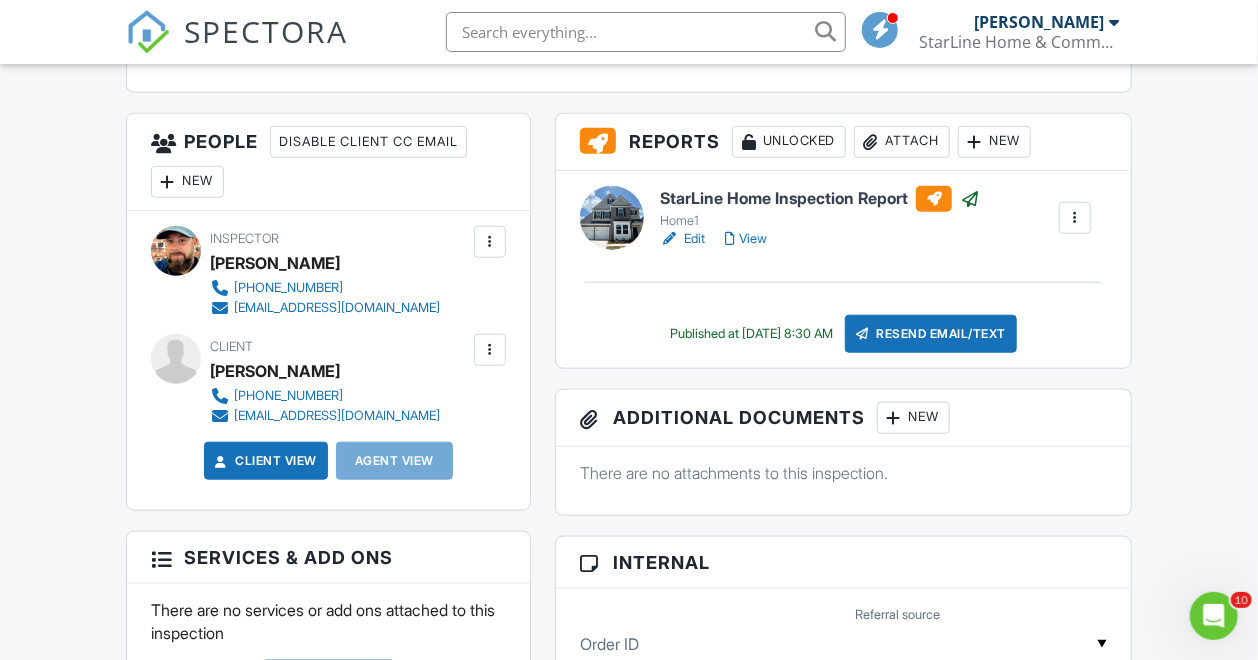 click on "[PERSON_NAME]" at bounding box center (1039, 22) 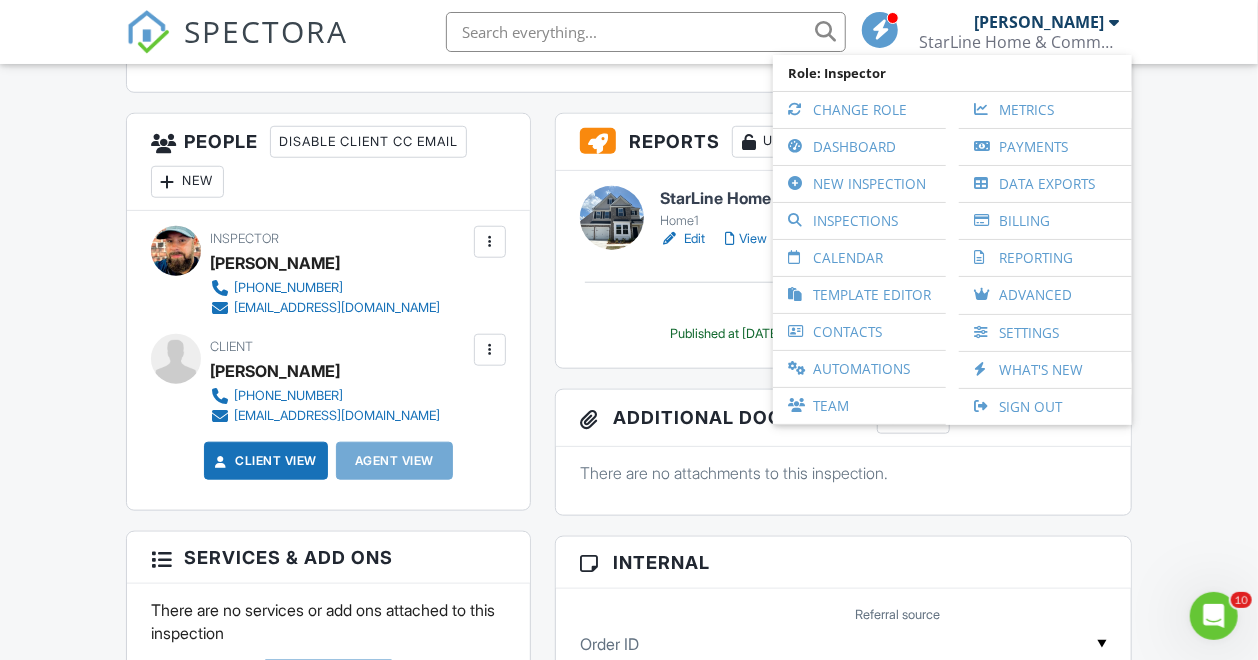 click on "Dashboard
Templates
Contacts
Metrics
Automations
Advanced
Settings
Support Center
Inspection Details
Client View
More
Property Details
Reschedule
Reorder / Copy
Share
Cancel
Delete
Print Order
Convert to V9
View Change Log
07/11/2025 12:30 pm
- 3:30 pm
27 Emerson Way
Pooler, GA 31322
+ − Leaflet  |  © MapTiler   © OpenStreetMap contributors
All emails and texts are disabled for this inspection!
All emails and texts have been disabled for this inspection. This may have happened due to someone manually disabling them or this inspection being unconfirmed when it was scheduled. To re-enable emails and texts for this inspection, click the button below.
Turn on emails and texts
Turn on and Requeue Notifications" at bounding box center (629, 801) 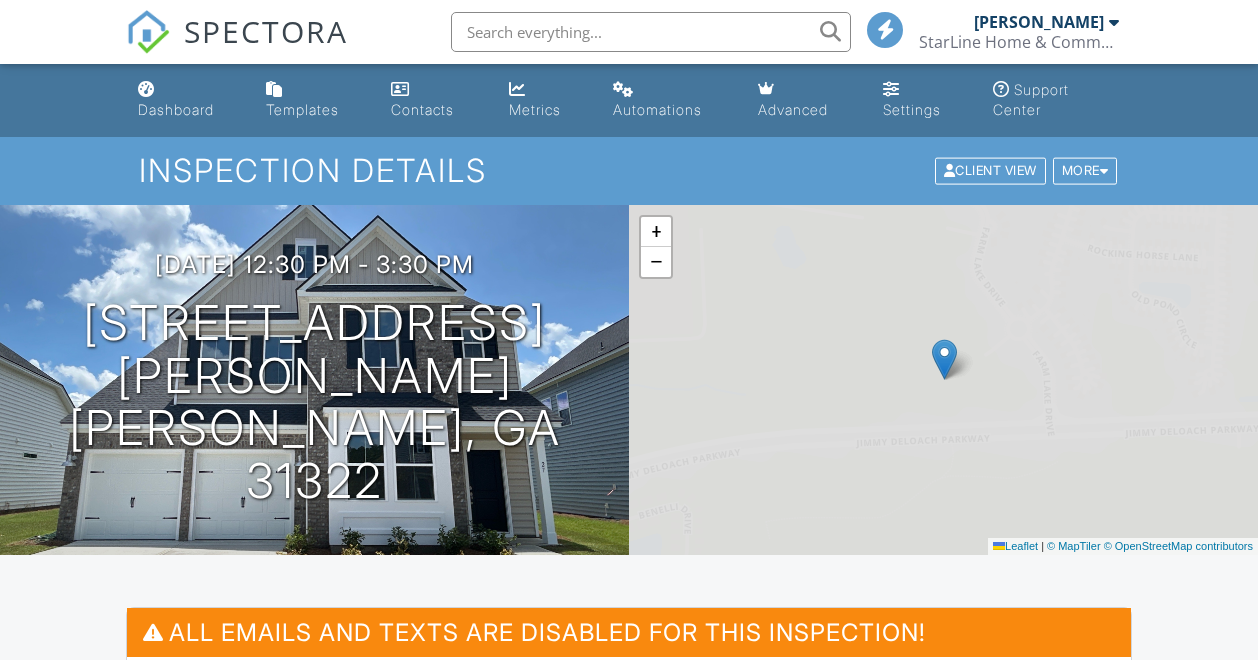 scroll, scrollTop: 709, scrollLeft: 0, axis: vertical 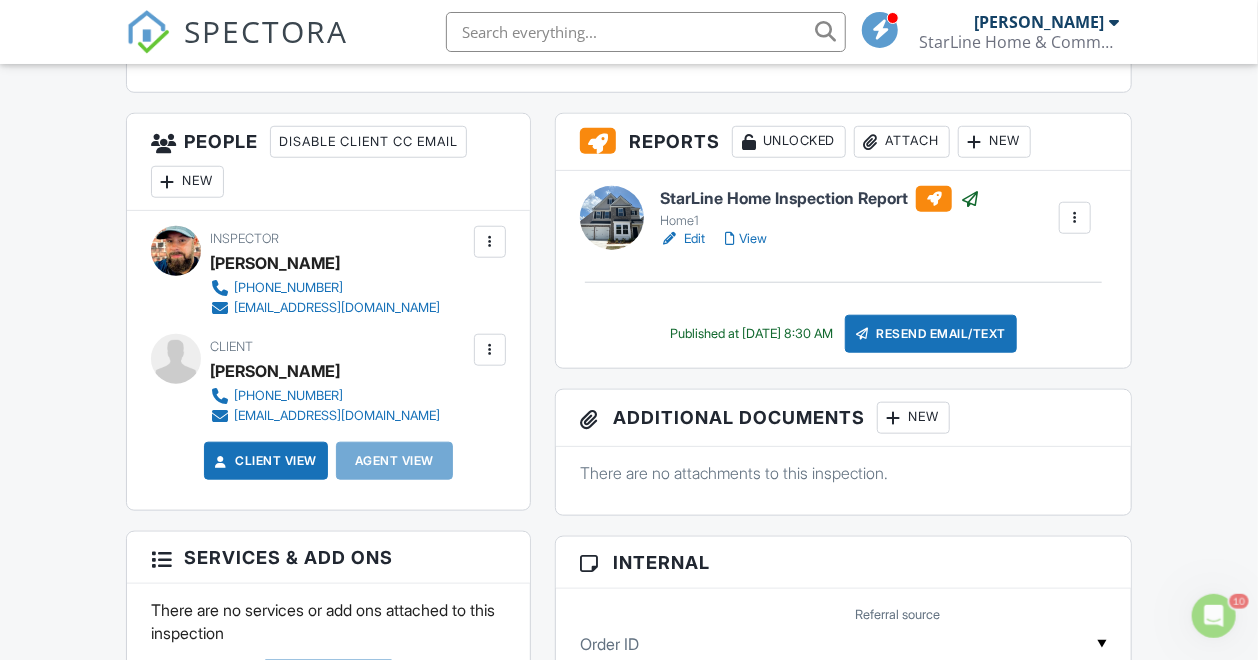 click on "[PERSON_NAME]" at bounding box center (1039, 22) 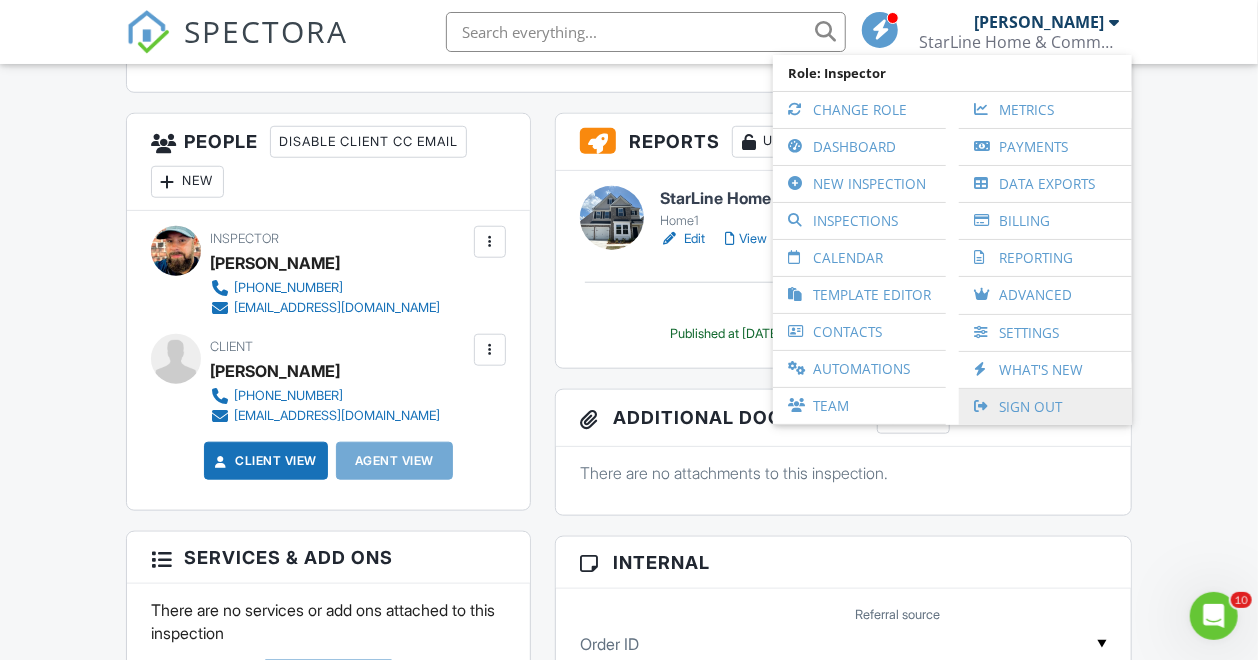 click on "Sign Out" at bounding box center (1045, 407) 